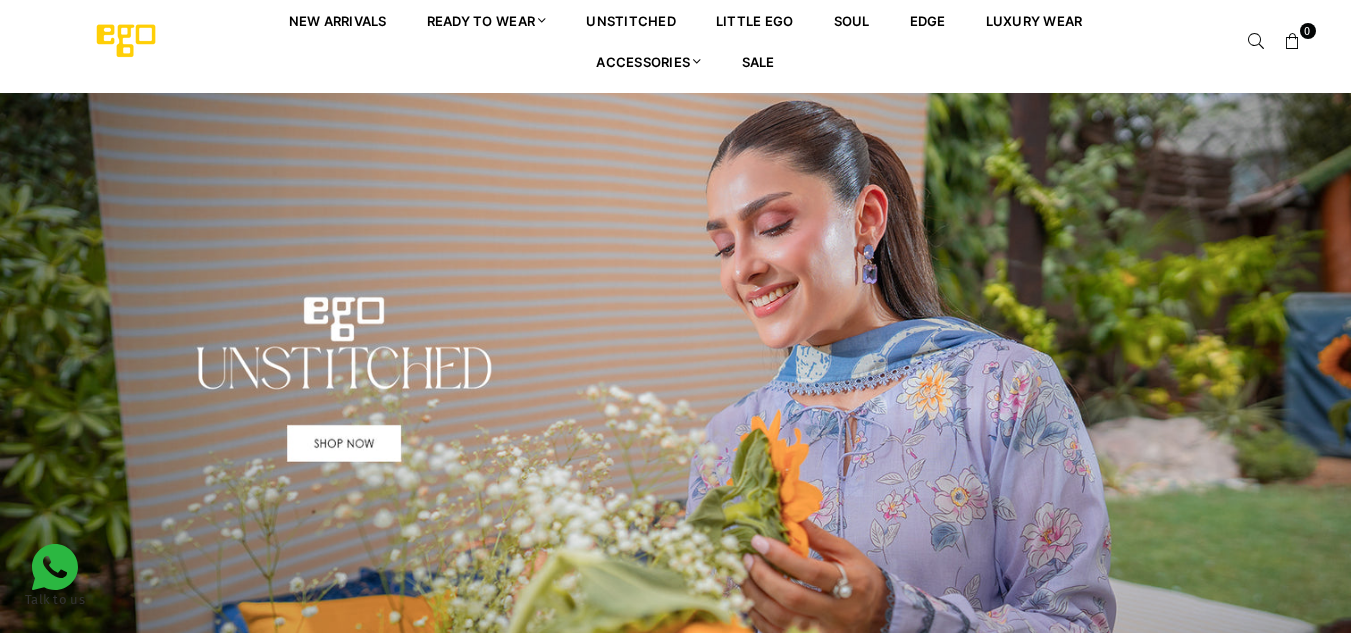scroll, scrollTop: 0, scrollLeft: 0, axis: both 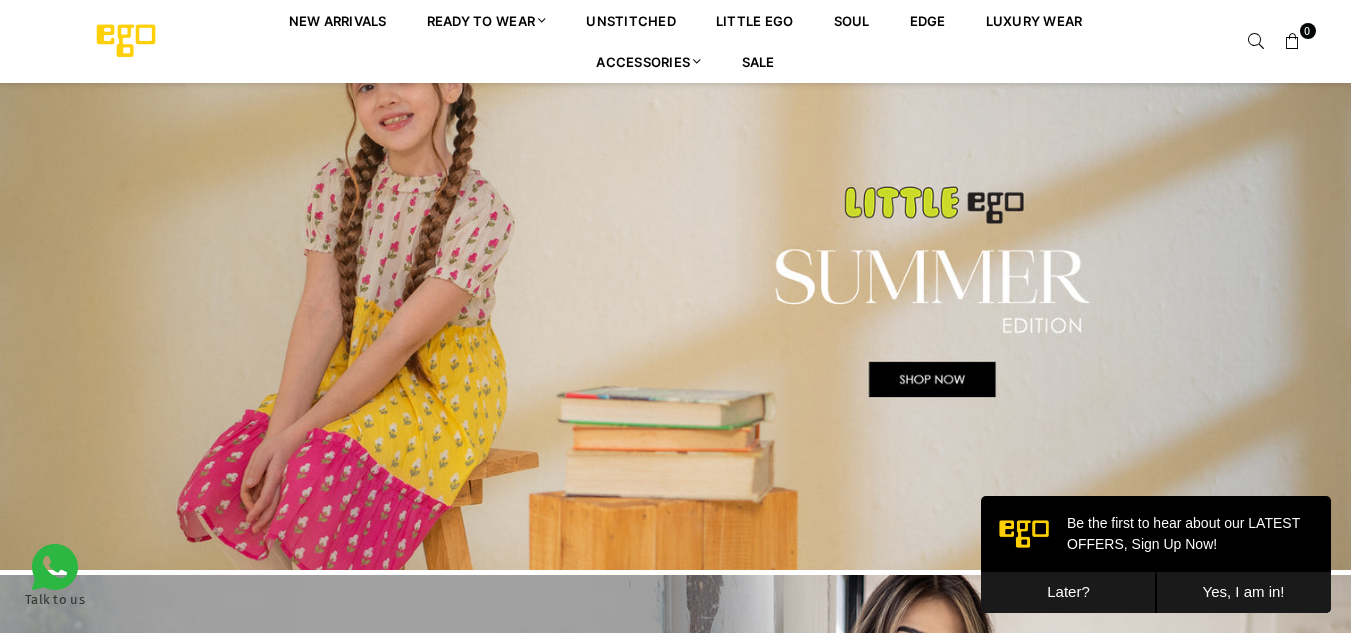 drag, startPoint x: 1362, startPoint y: 90, endPoint x: 1363, endPoint y: 272, distance: 182.00275 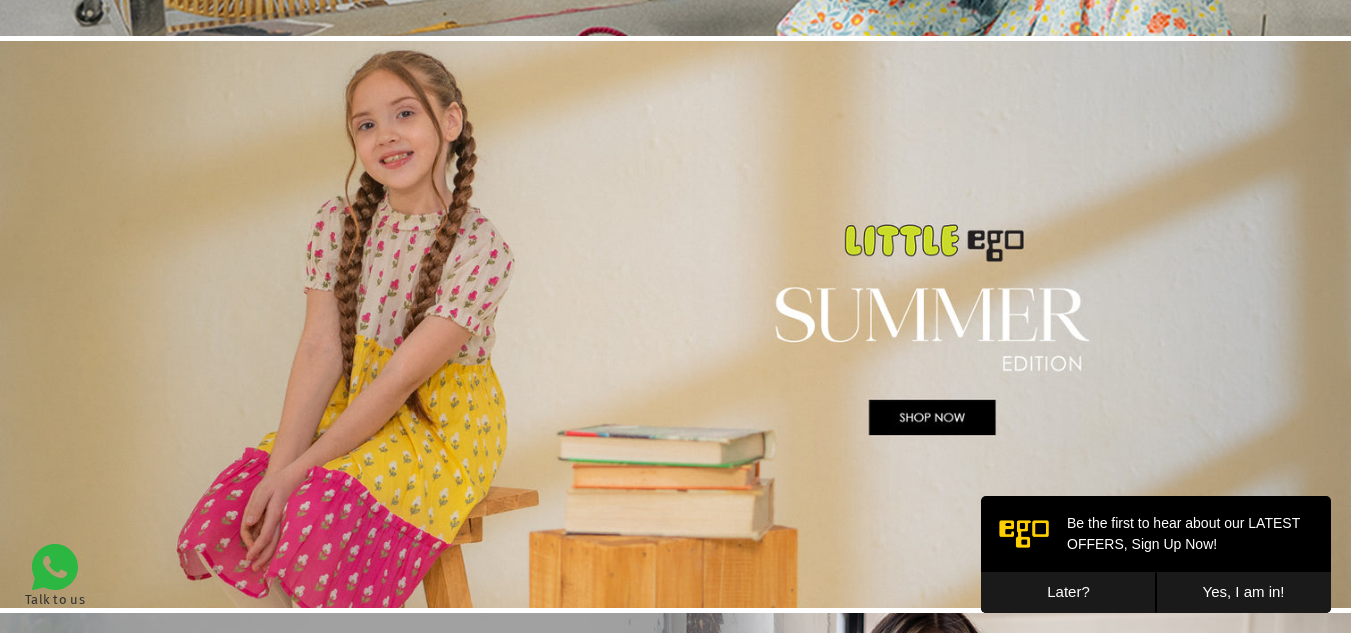 scroll, scrollTop: 0, scrollLeft: 0, axis: both 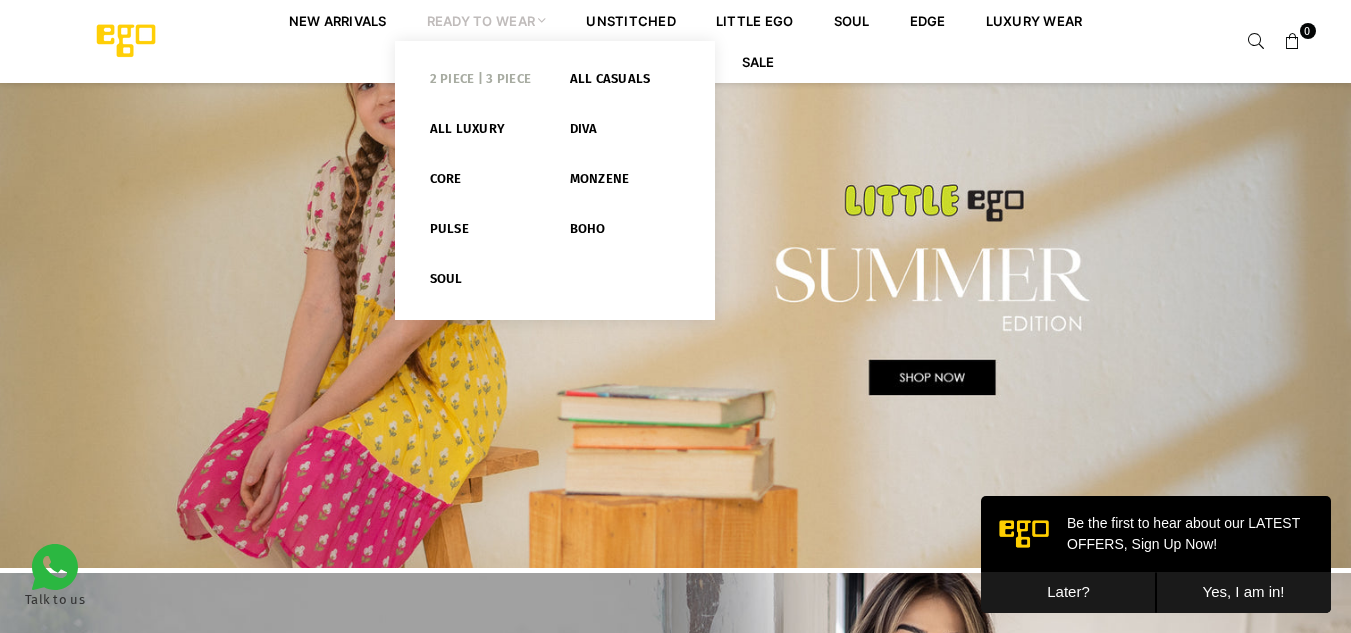 click on "2 PIECE | 3 PIECE" at bounding box center [485, 83] 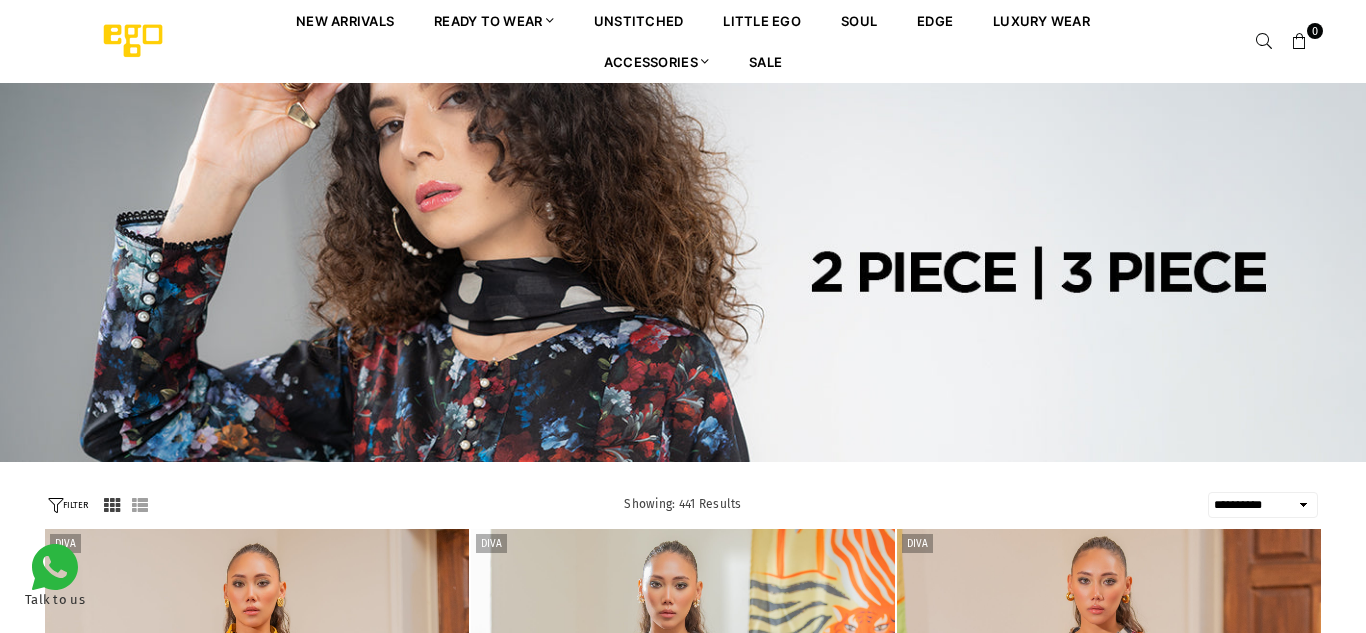 select on "**********" 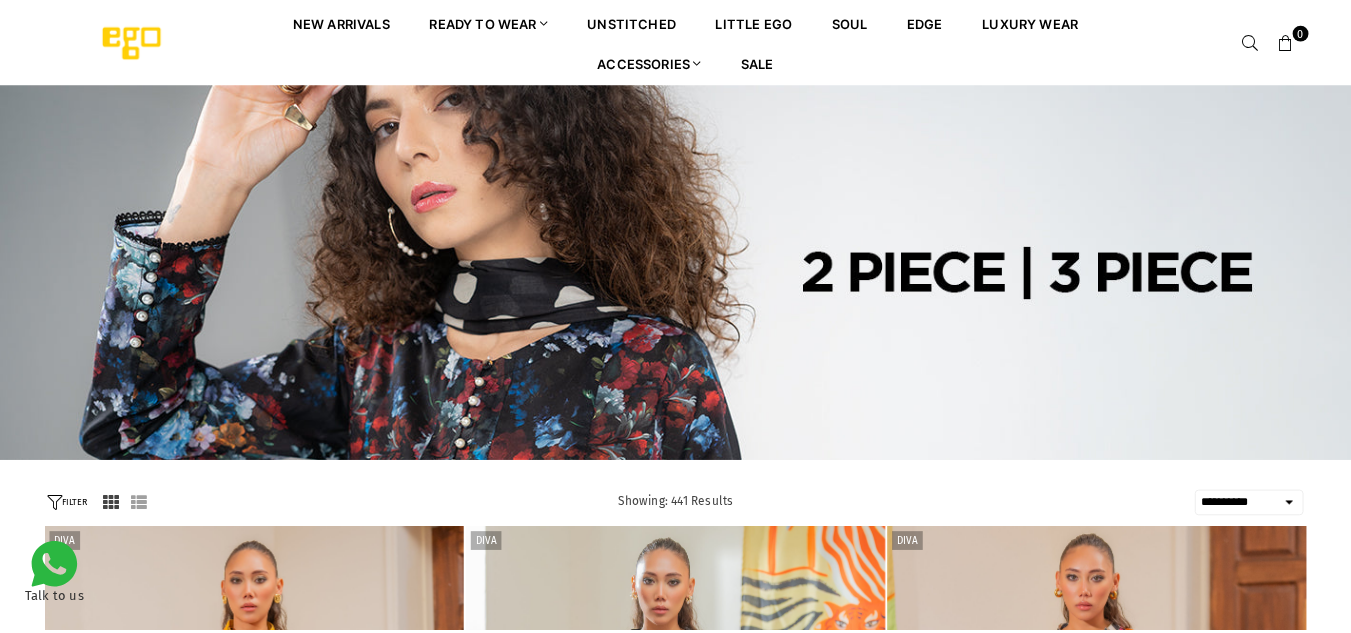 scroll, scrollTop: 0, scrollLeft: 0, axis: both 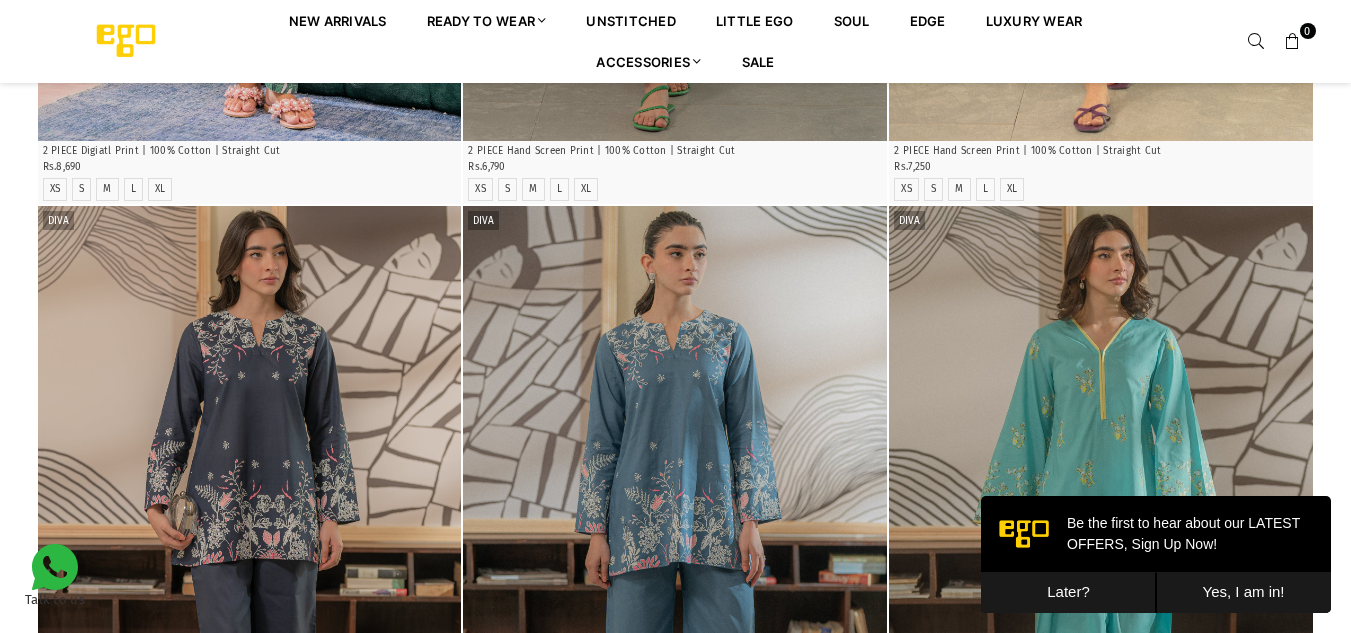drag, startPoint x: 1358, startPoint y: 273, endPoint x: 1364, endPoint y: 394, distance: 121.14867 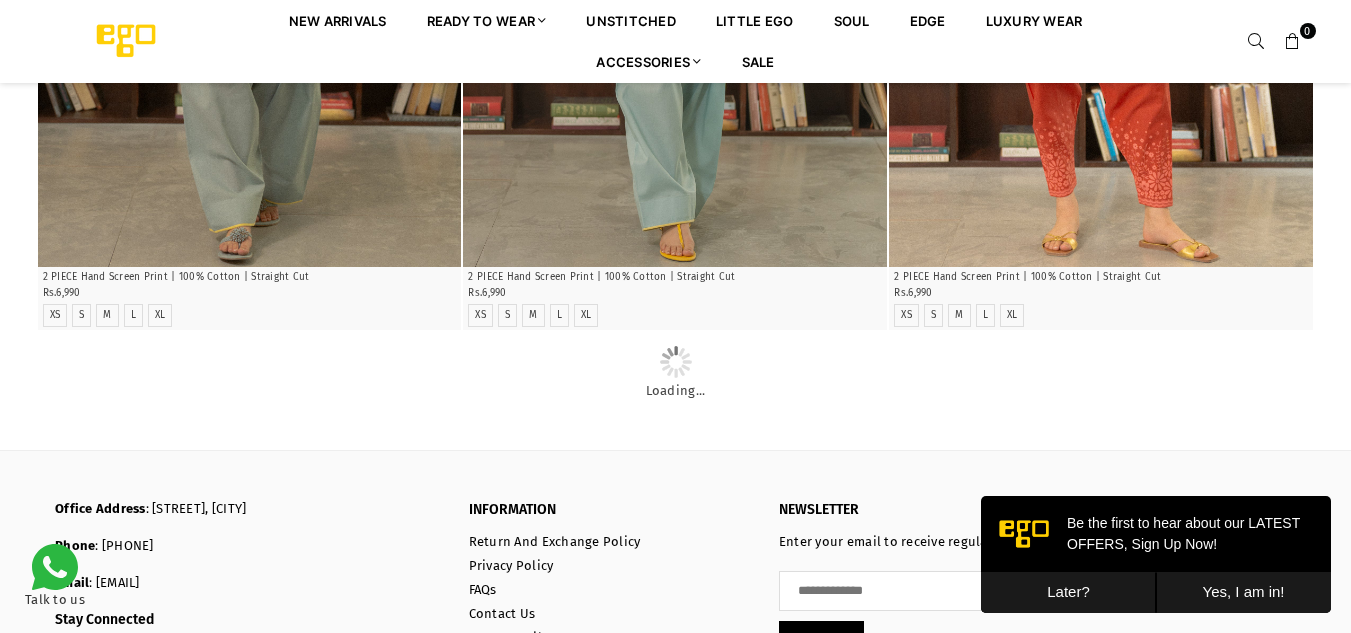 scroll, scrollTop: 3158, scrollLeft: 0, axis: vertical 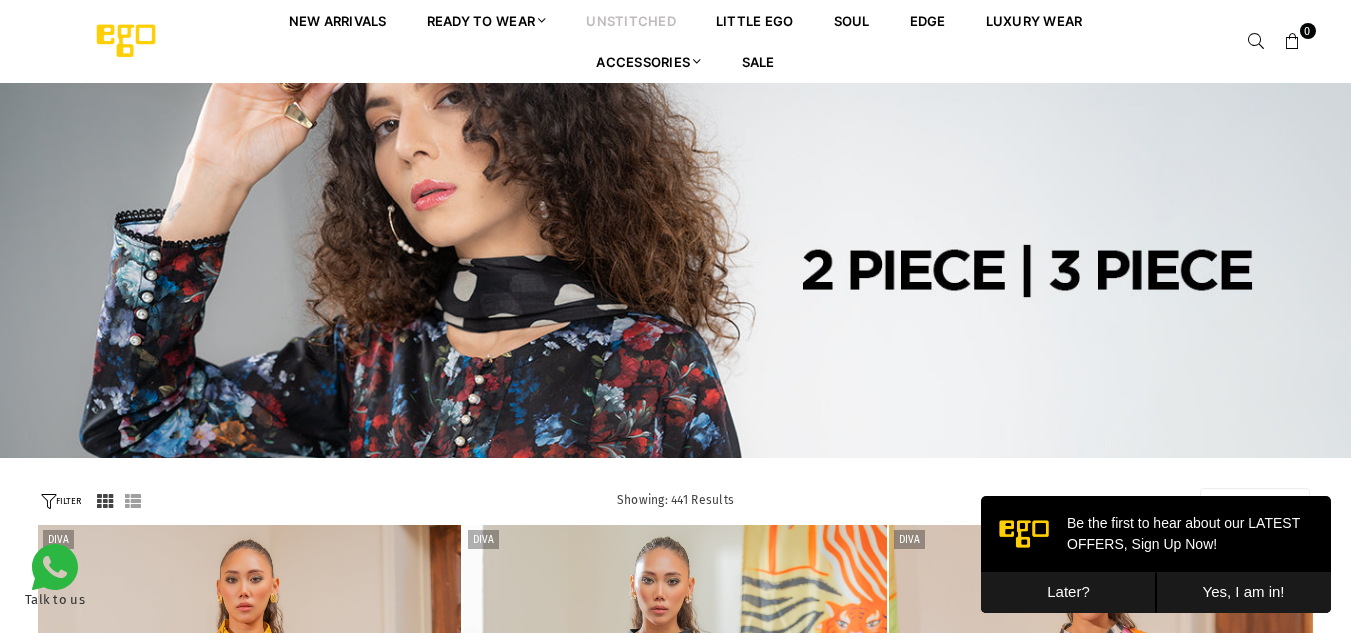 click on "unstitched" at bounding box center [631, 20] 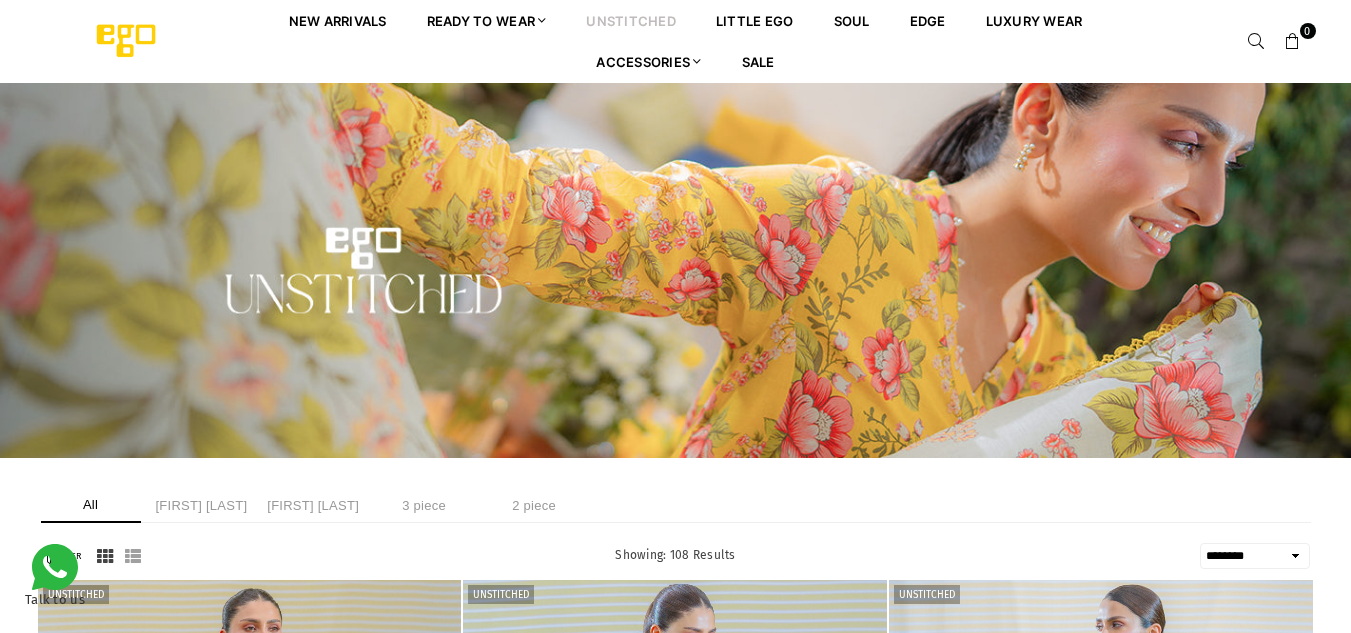 select on "******" 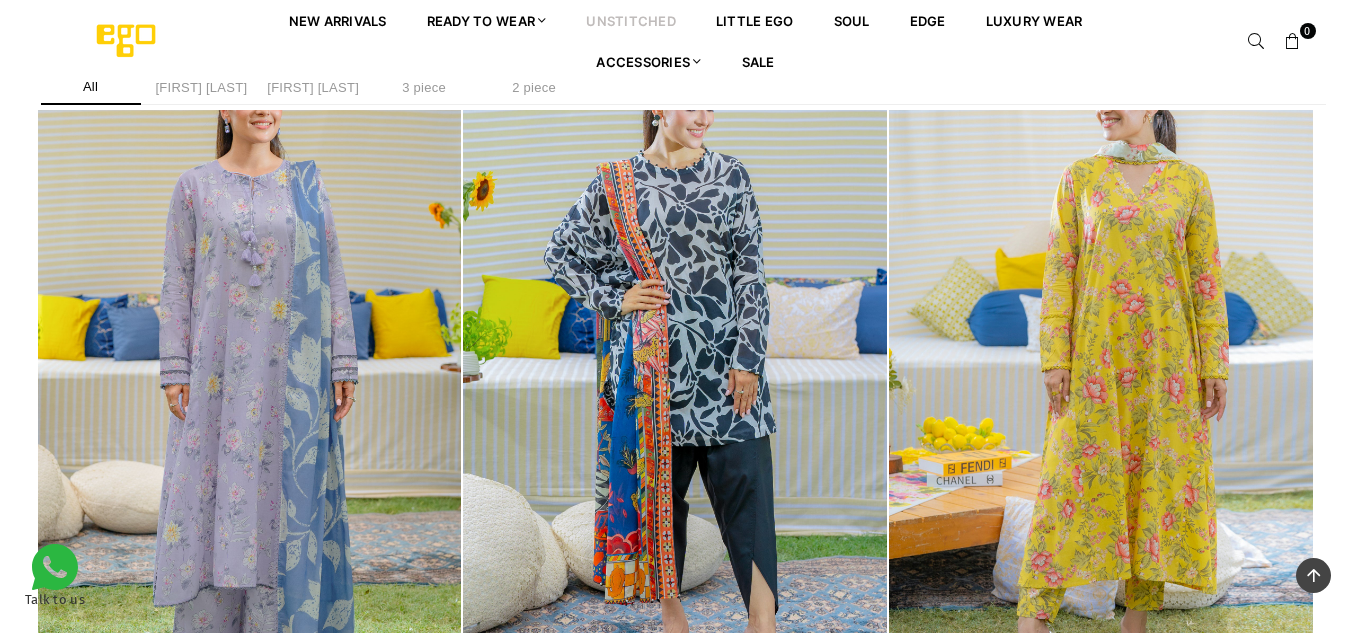 scroll, scrollTop: 512, scrollLeft: 0, axis: vertical 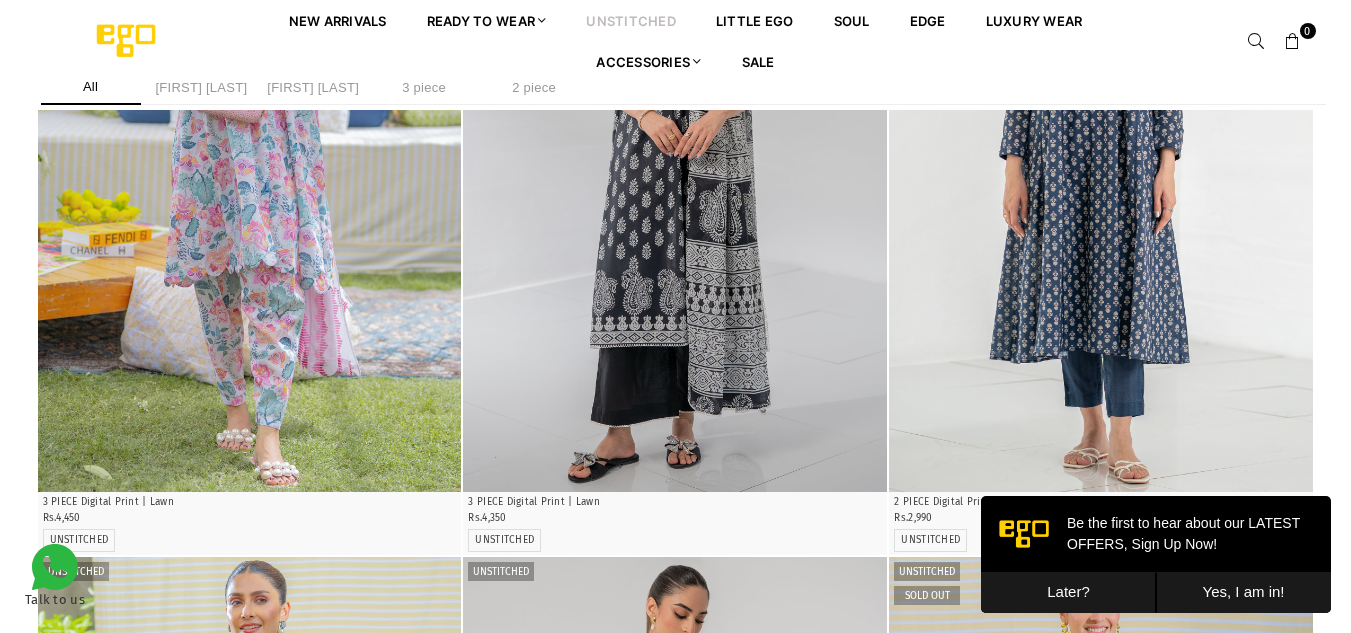 drag, startPoint x: 1358, startPoint y: 97, endPoint x: 1365, endPoint y: 301, distance: 204.12006 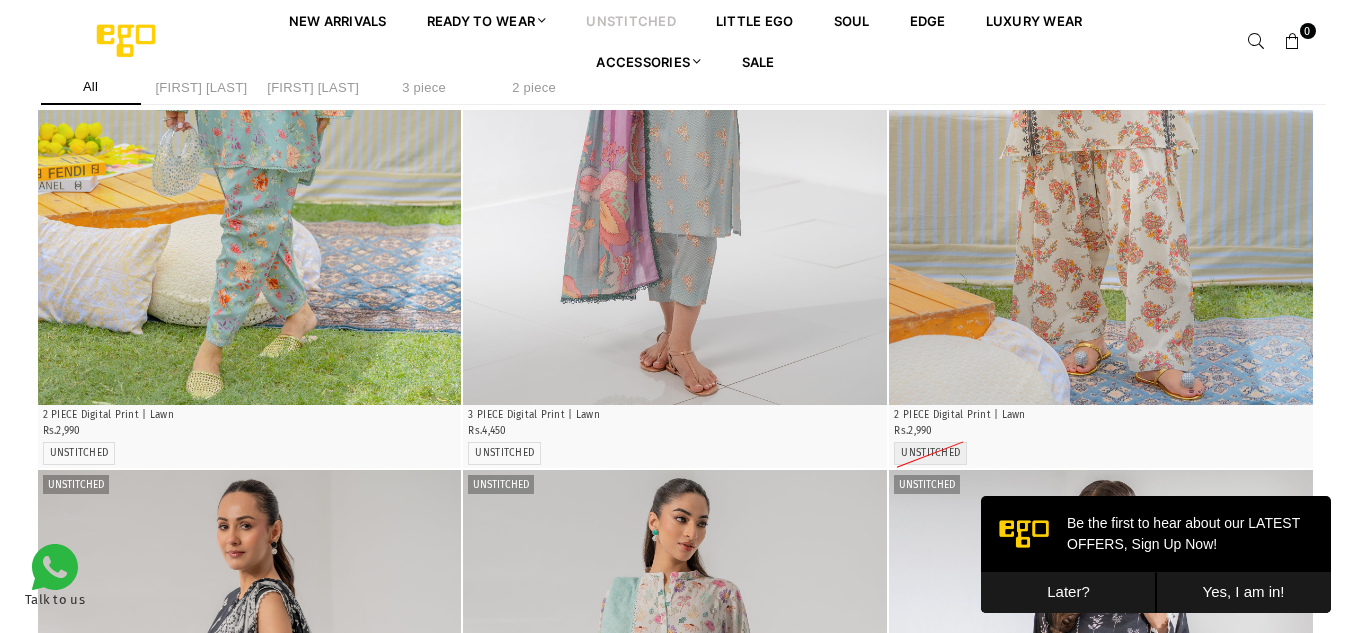 scroll, scrollTop: 2246, scrollLeft: 0, axis: vertical 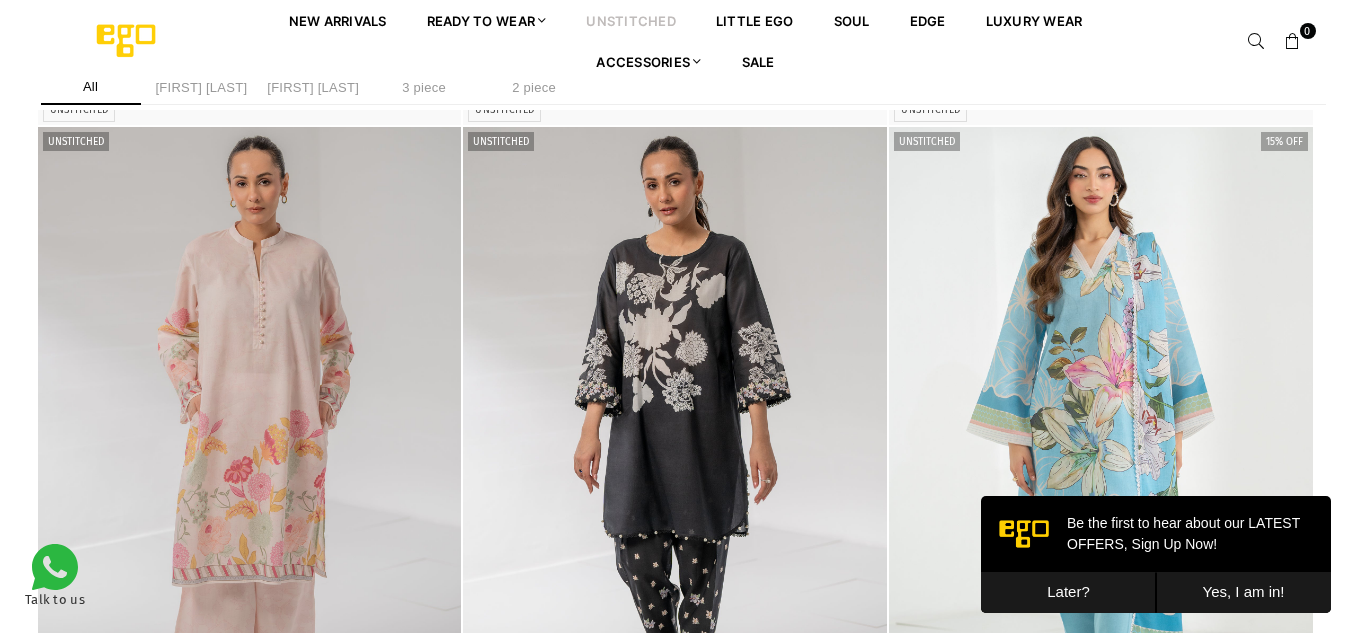 click on "Yes, I am in!" at bounding box center (1243, 592) 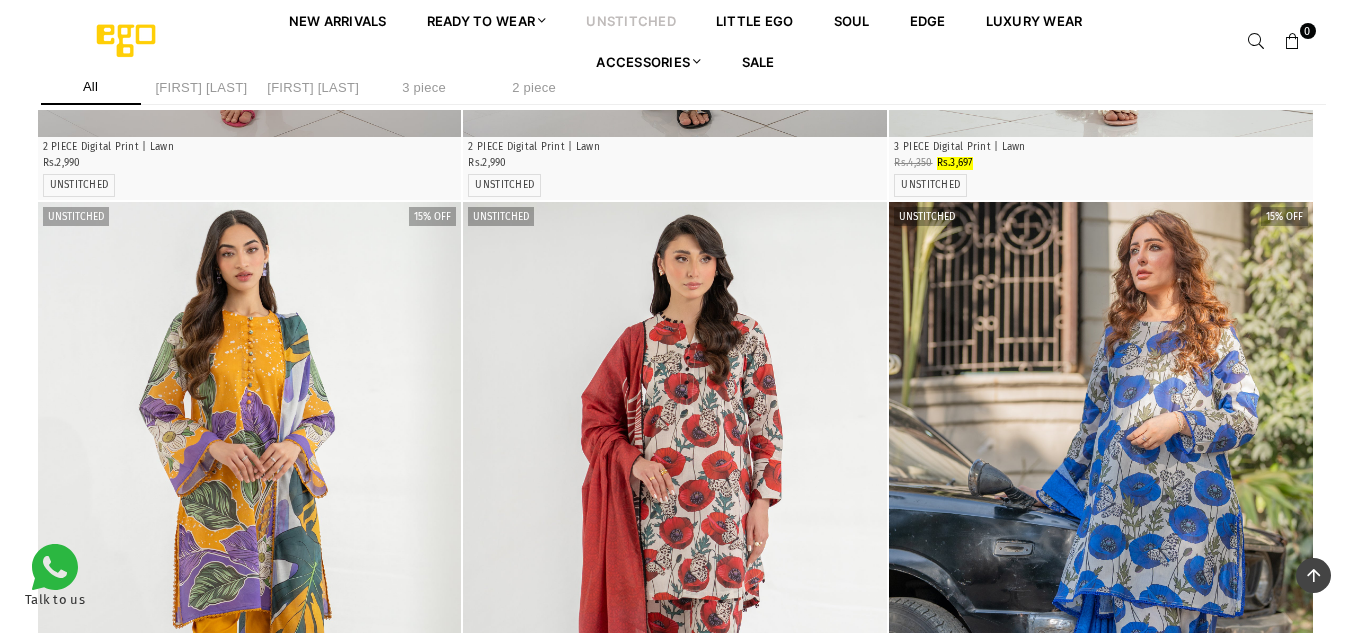 scroll, scrollTop: 9496, scrollLeft: 0, axis: vertical 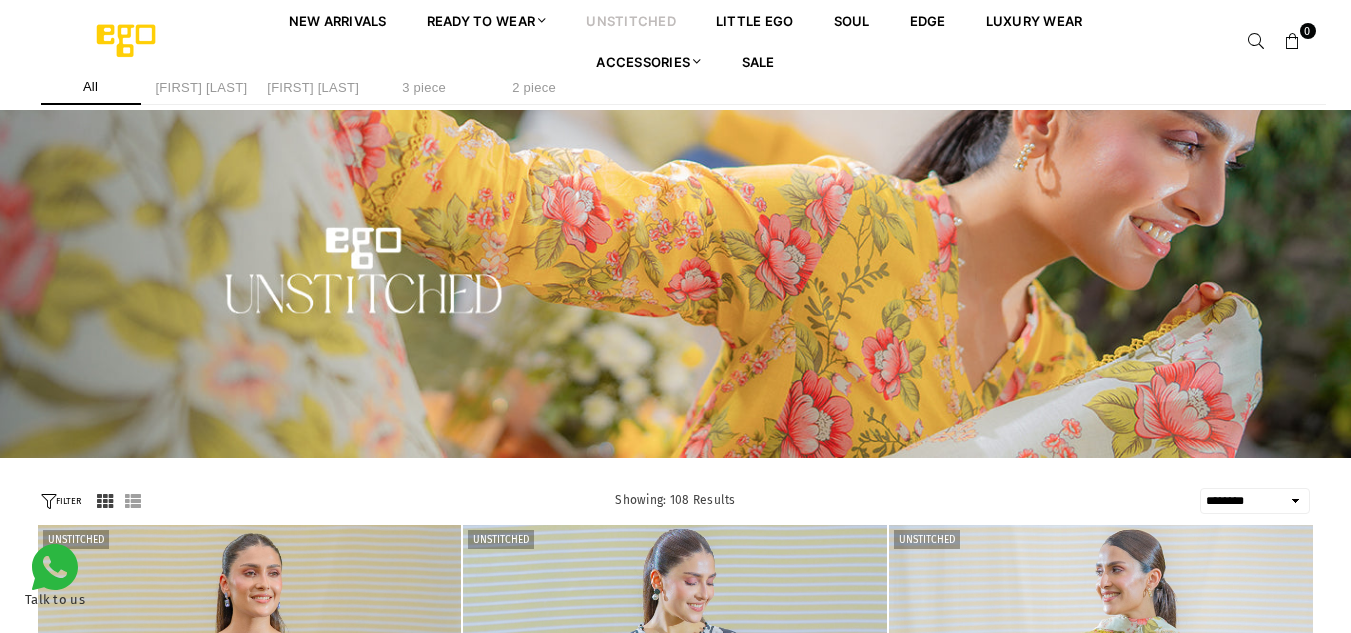 click on "3 piece" at bounding box center [424, 87] 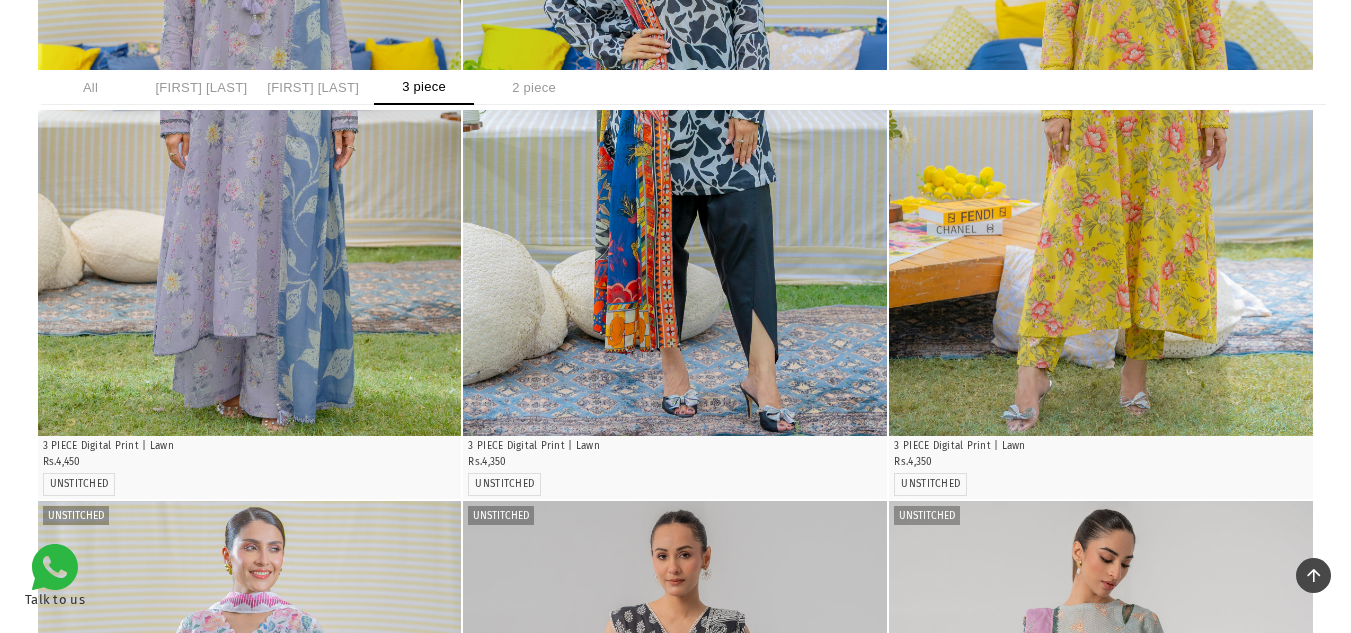 scroll, scrollTop: 0, scrollLeft: 0, axis: both 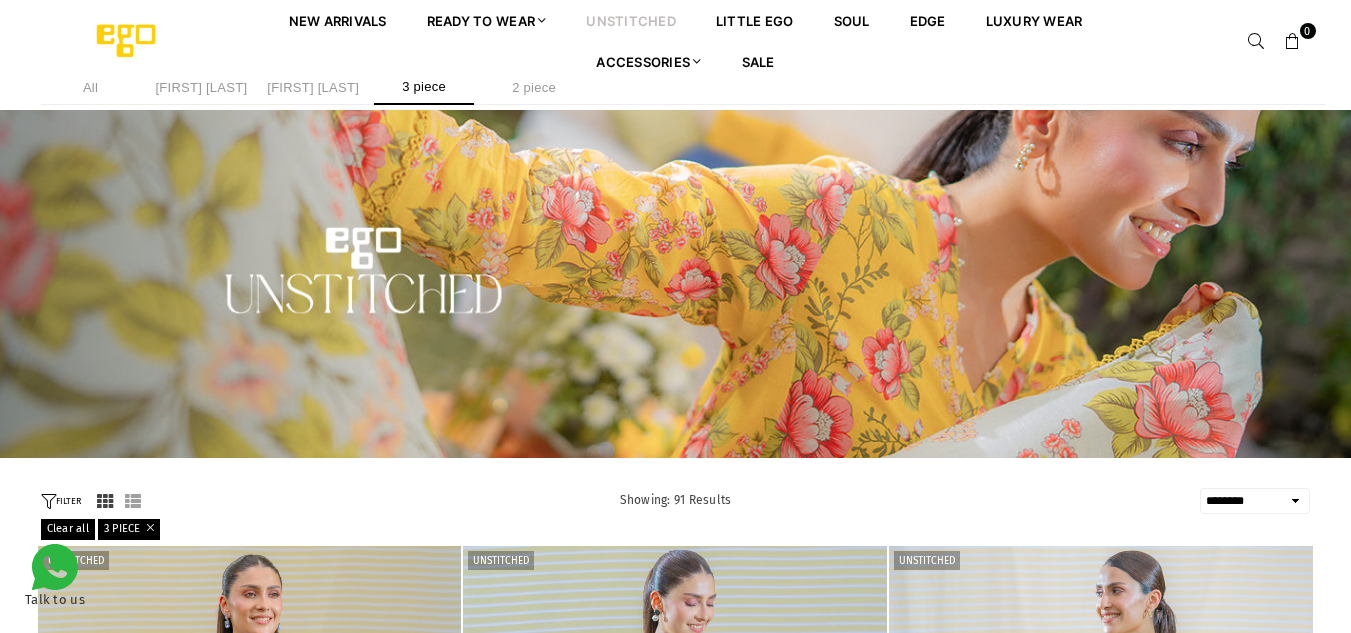click on "Sidra niazi" at bounding box center (313, 87) 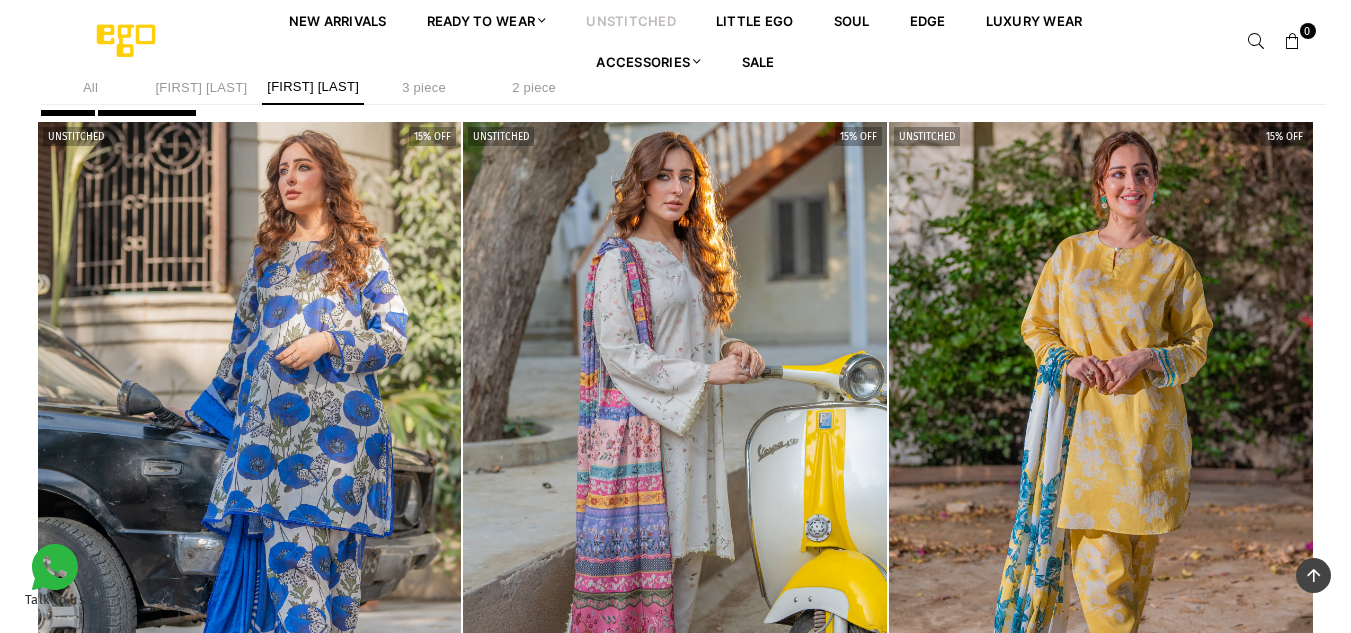 scroll, scrollTop: 393, scrollLeft: 0, axis: vertical 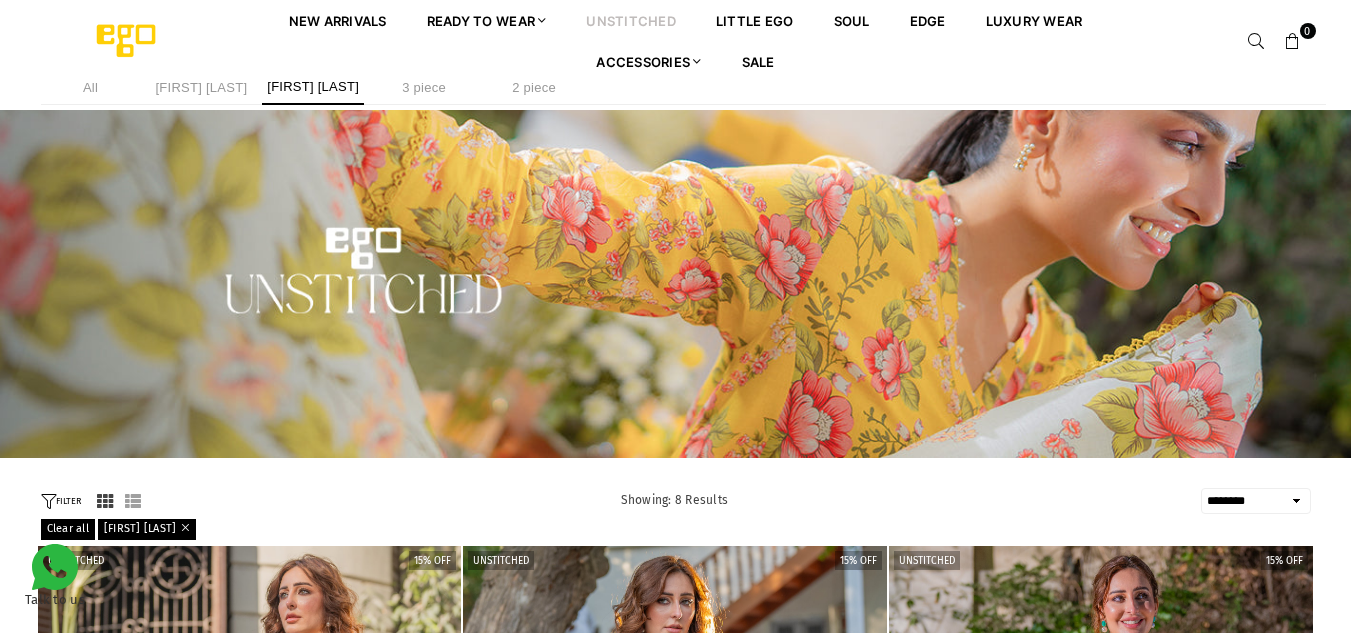 click on "unstitched" at bounding box center [631, 20] 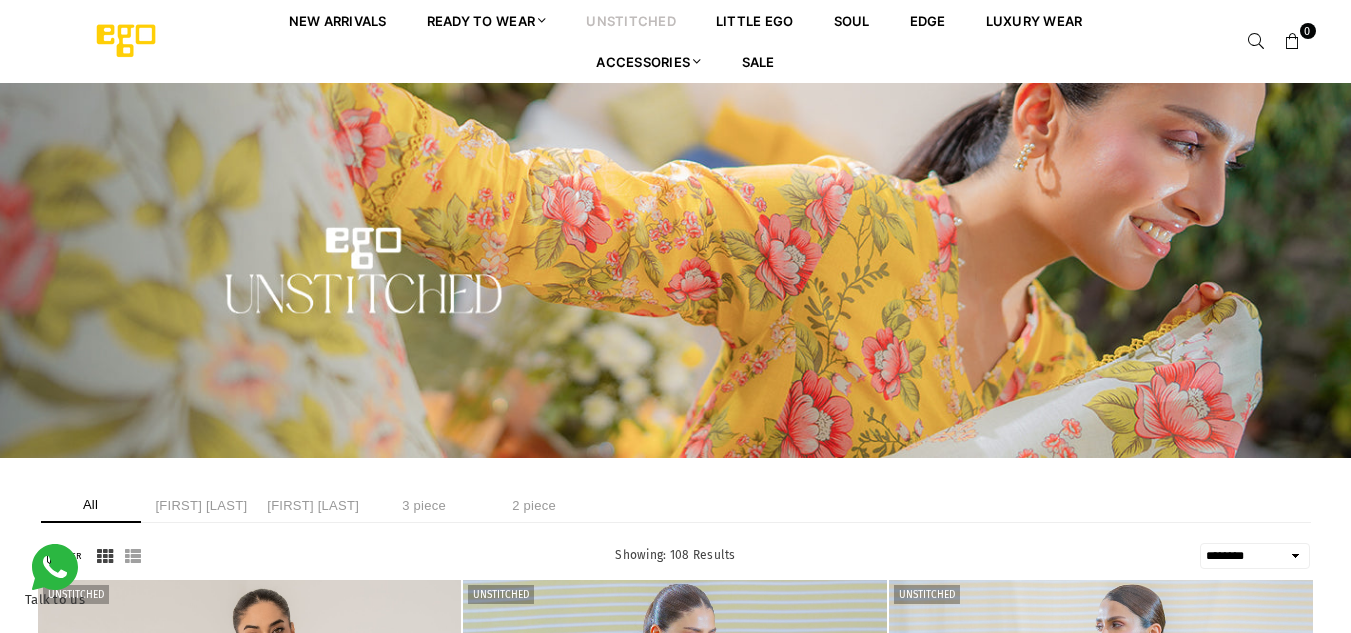 select on "******" 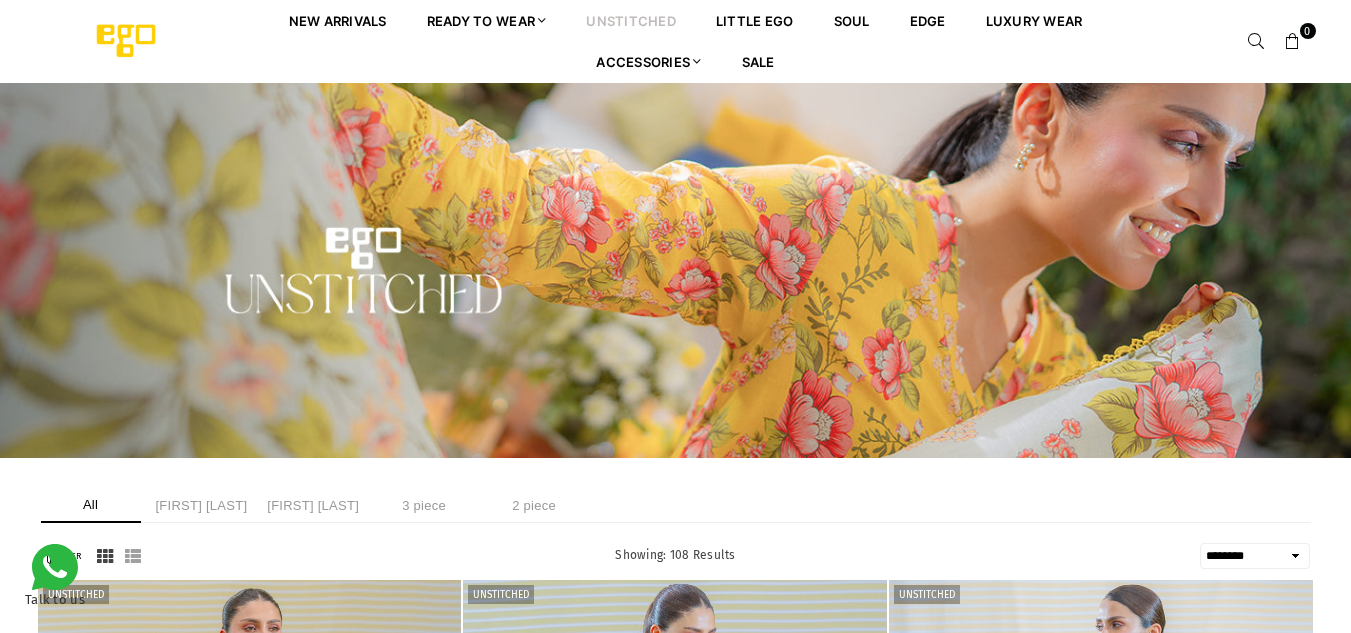 scroll, scrollTop: 0, scrollLeft: 0, axis: both 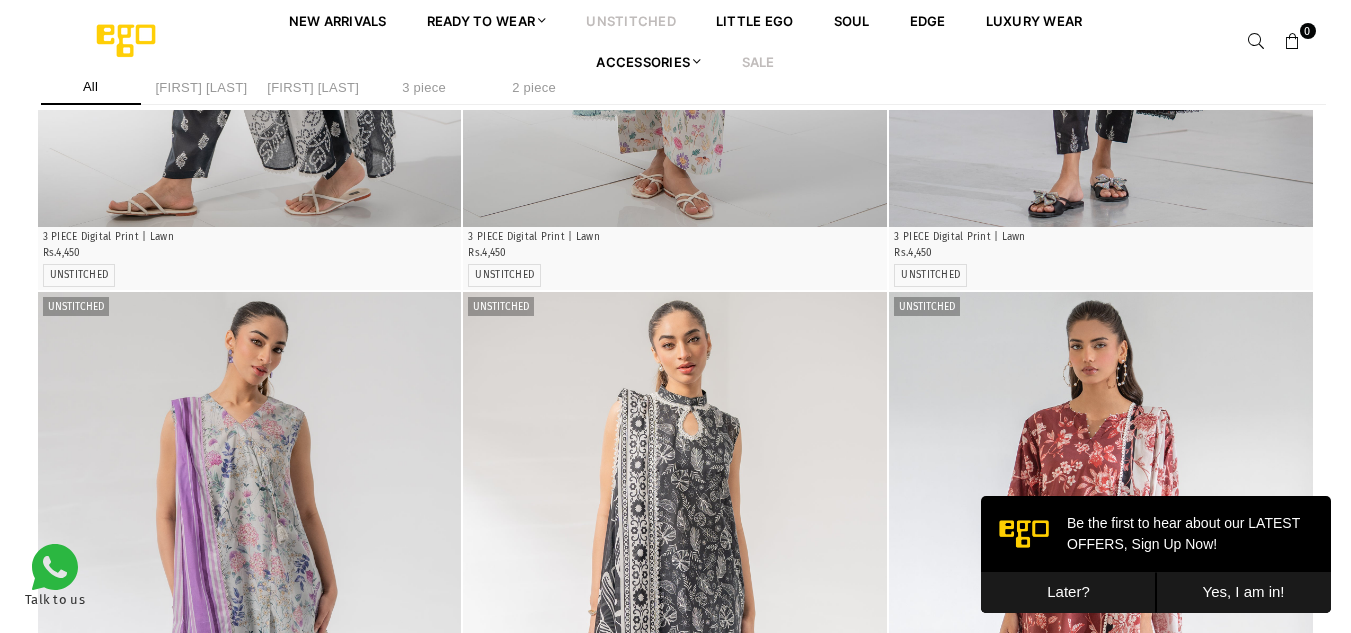 click on "Sale" at bounding box center [758, 61] 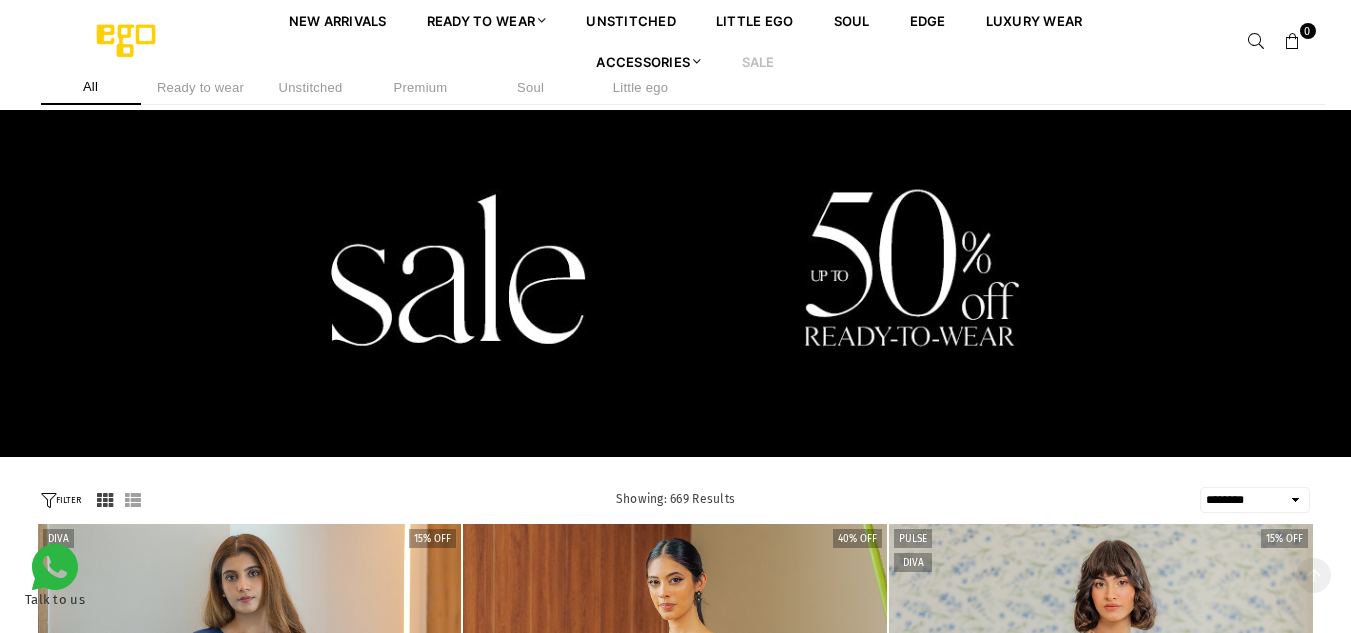 select on "******" 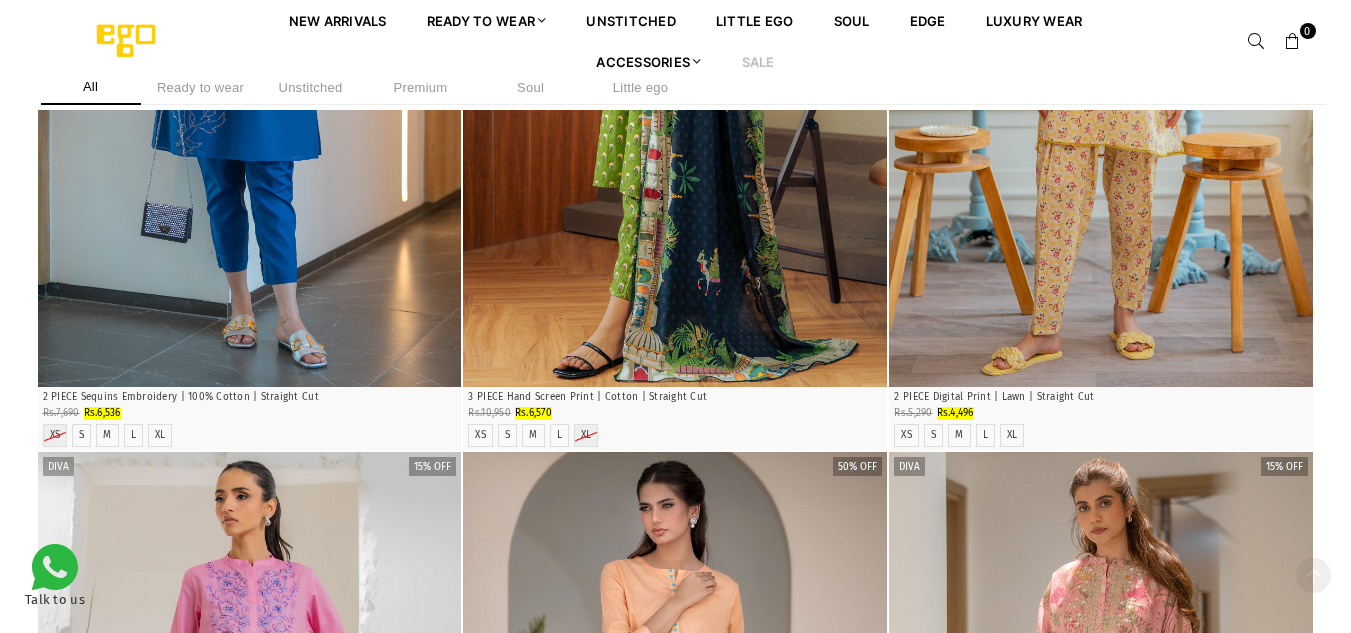 scroll, scrollTop: 0, scrollLeft: 0, axis: both 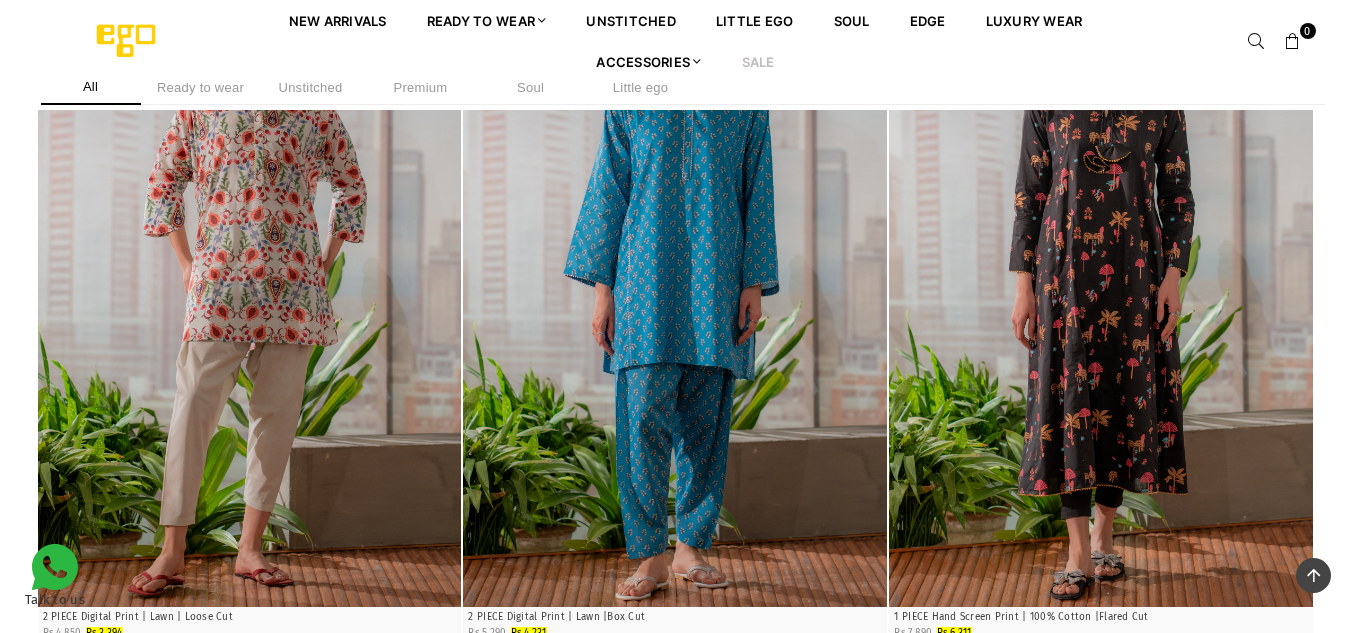 click on "**********" at bounding box center (675, -60) 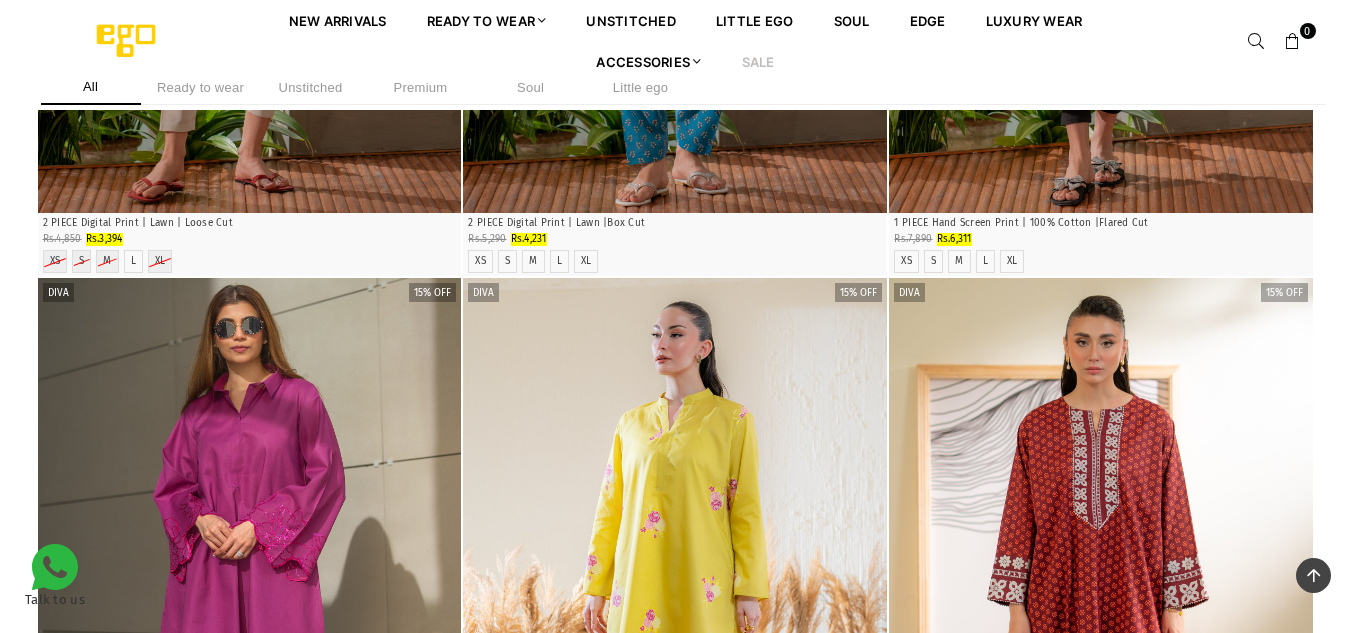 scroll, scrollTop: 2425, scrollLeft: 0, axis: vertical 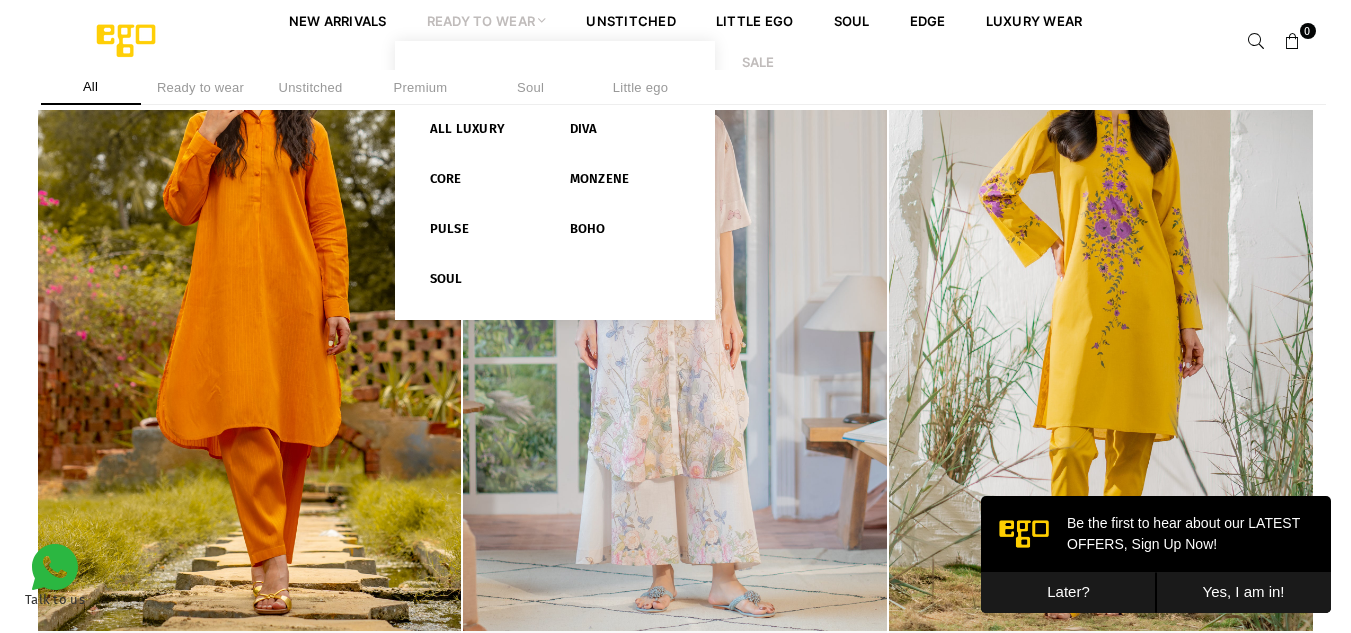 click on "Ready to Wear" at bounding box center [487, 20] 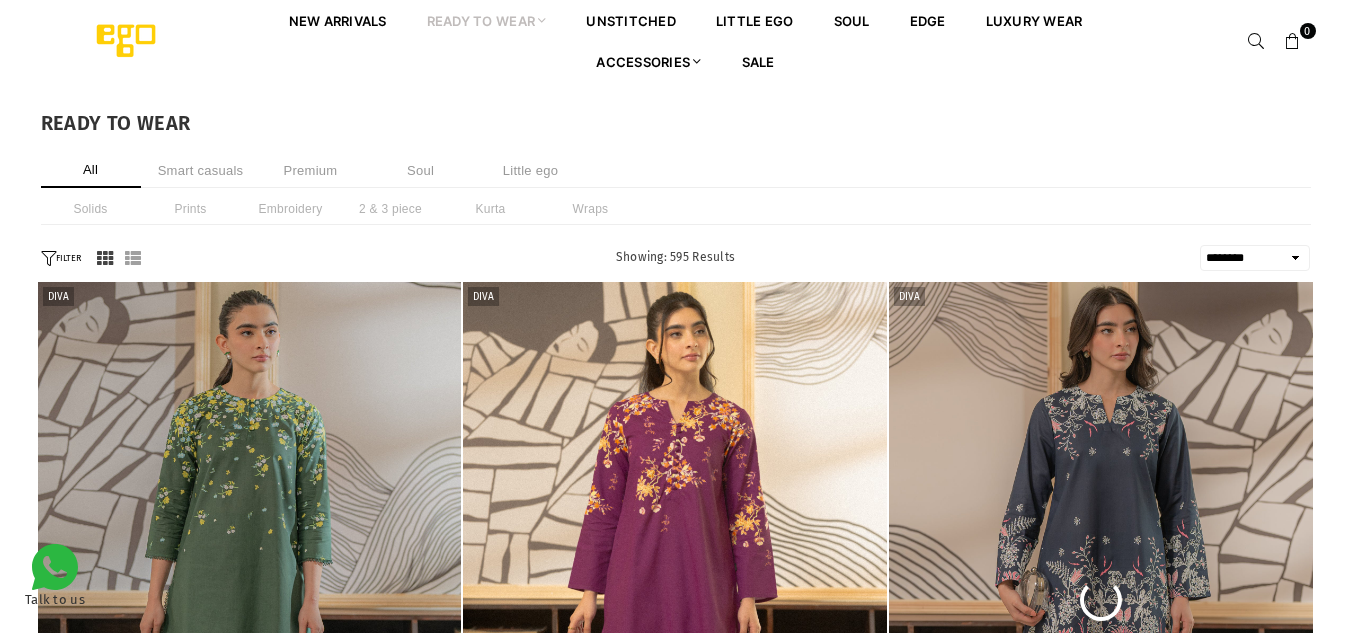 select on "******" 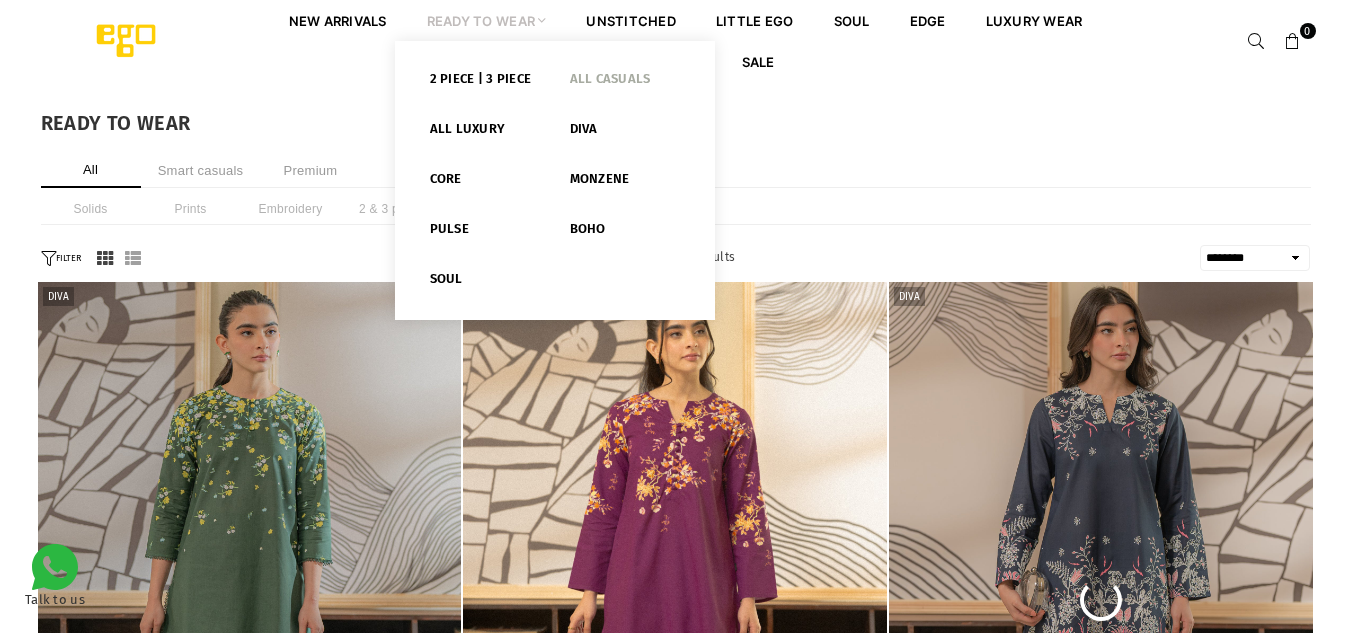 scroll, scrollTop: 0, scrollLeft: 0, axis: both 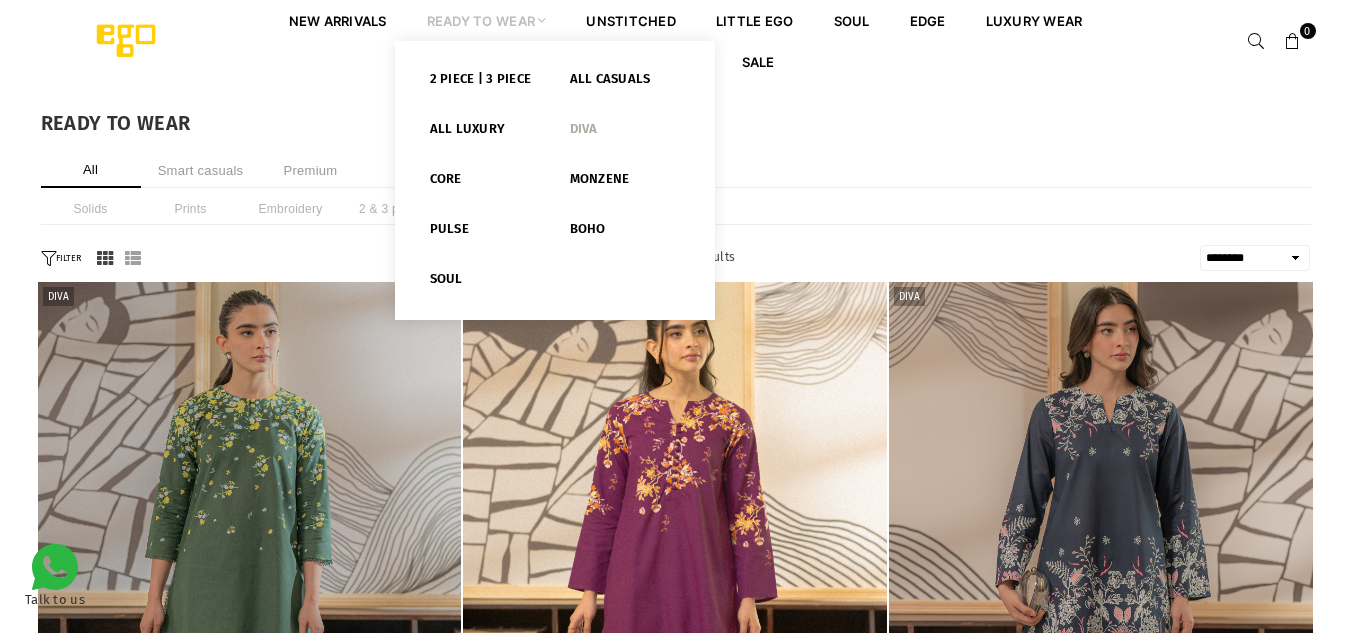 click on "Diva" at bounding box center [625, 133] 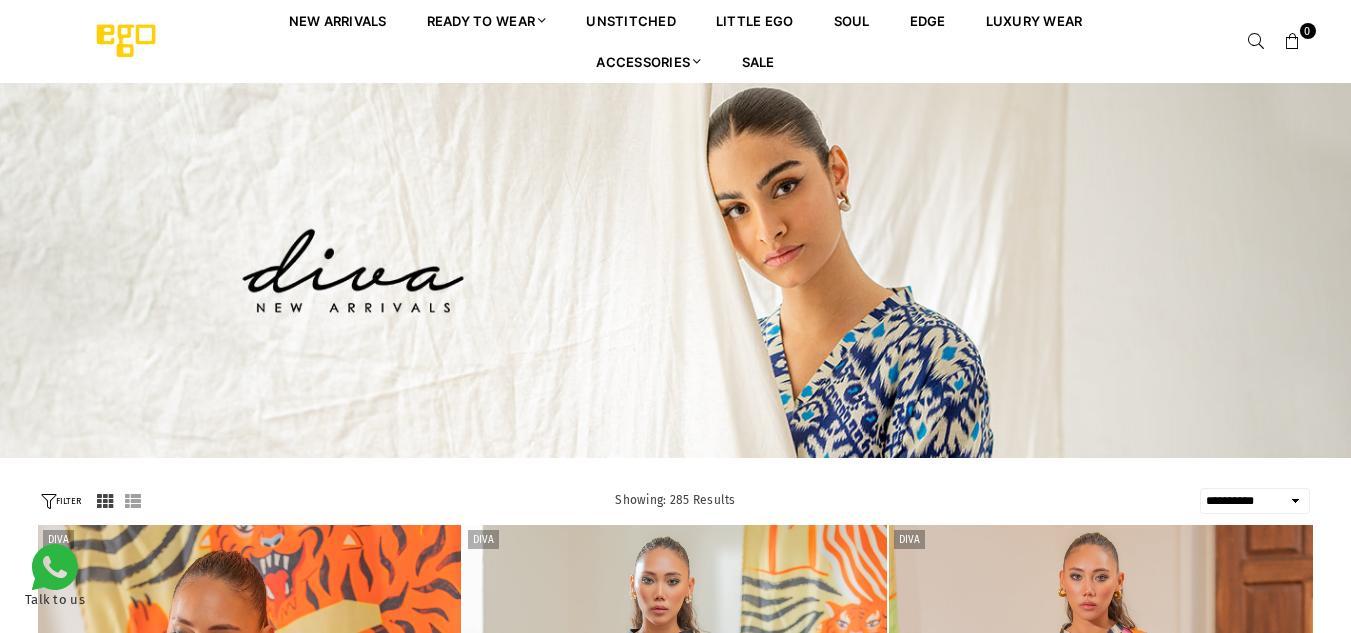 select on "**********" 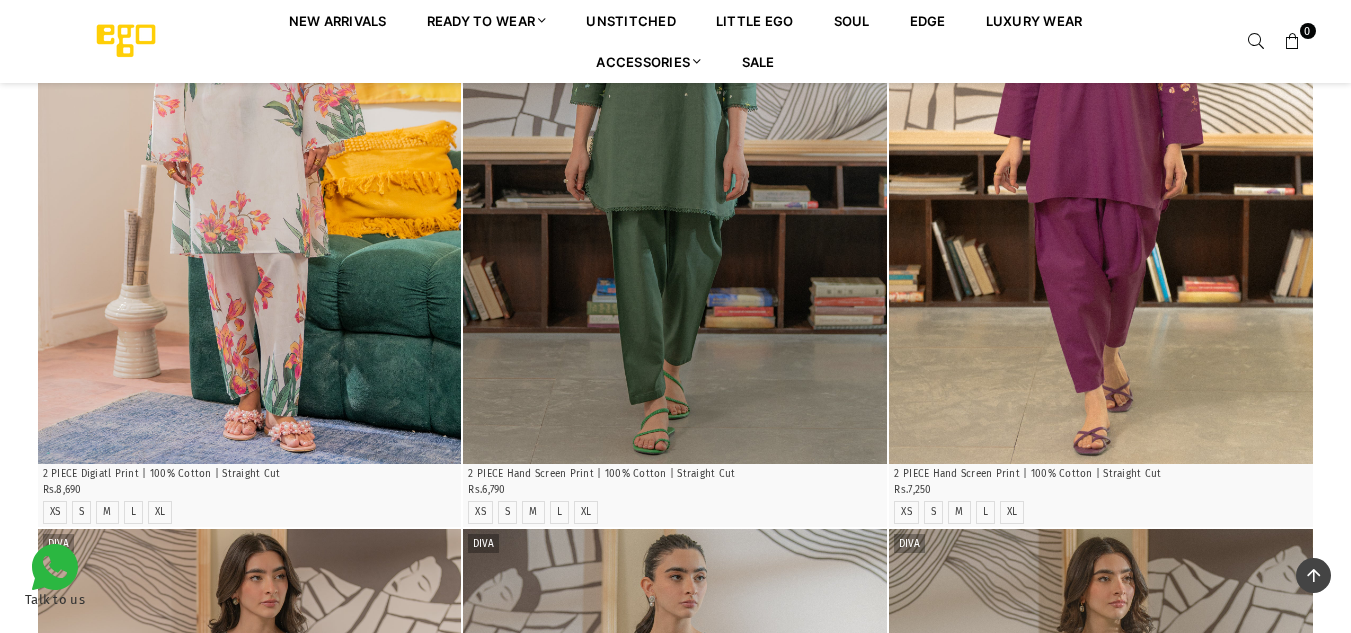 scroll, scrollTop: 1423, scrollLeft: 0, axis: vertical 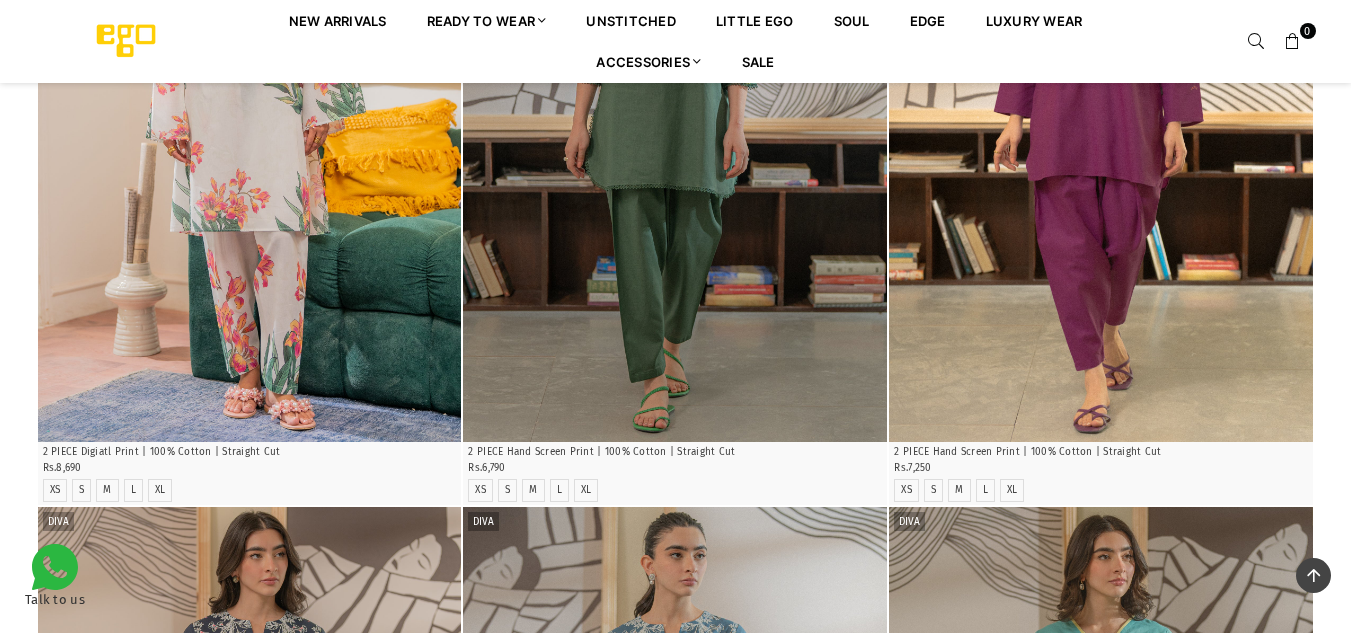 drag, startPoint x: 1365, startPoint y: 66, endPoint x: 1350, endPoint y: 279, distance: 213.52751 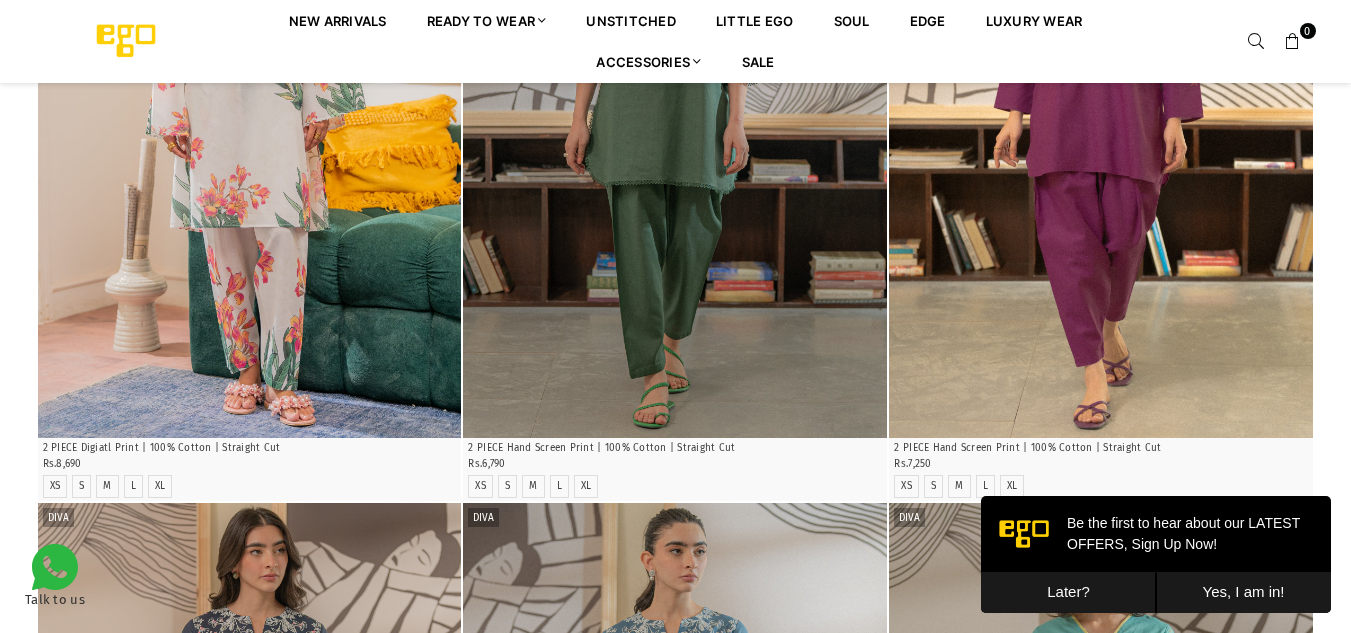 scroll, scrollTop: 0, scrollLeft: 0, axis: both 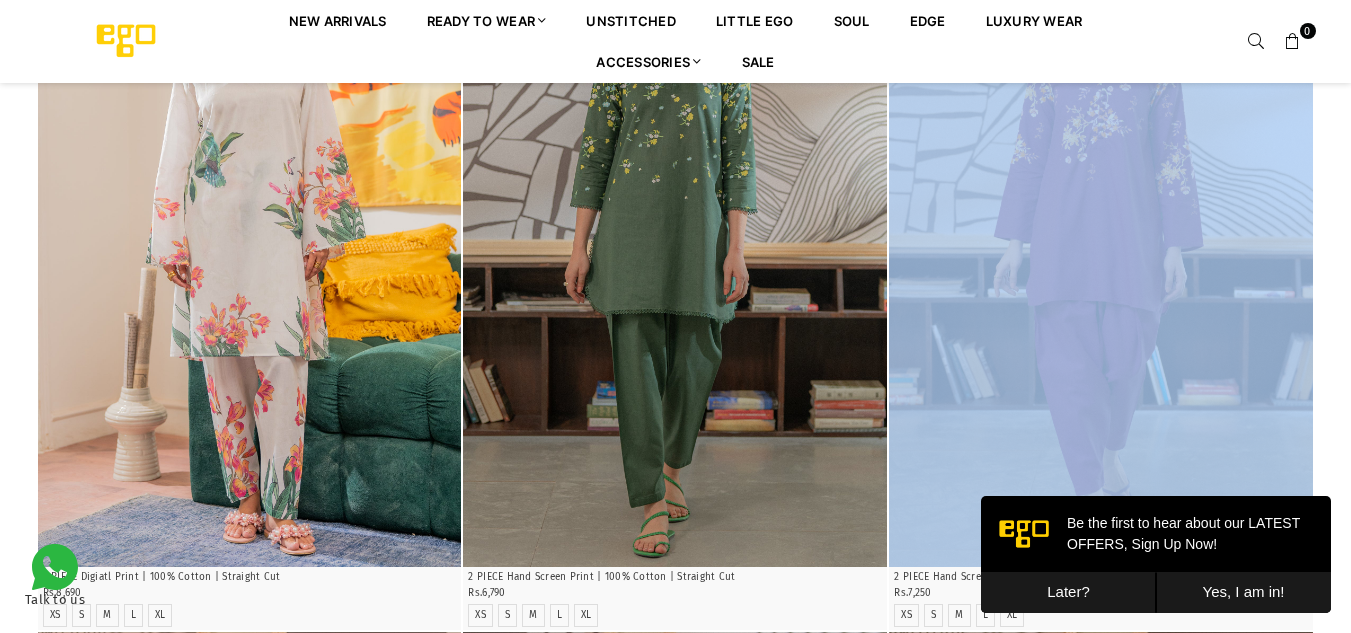drag, startPoint x: 1350, startPoint y: 279, endPoint x: 973, endPoint y: -45, distance: 497.09656 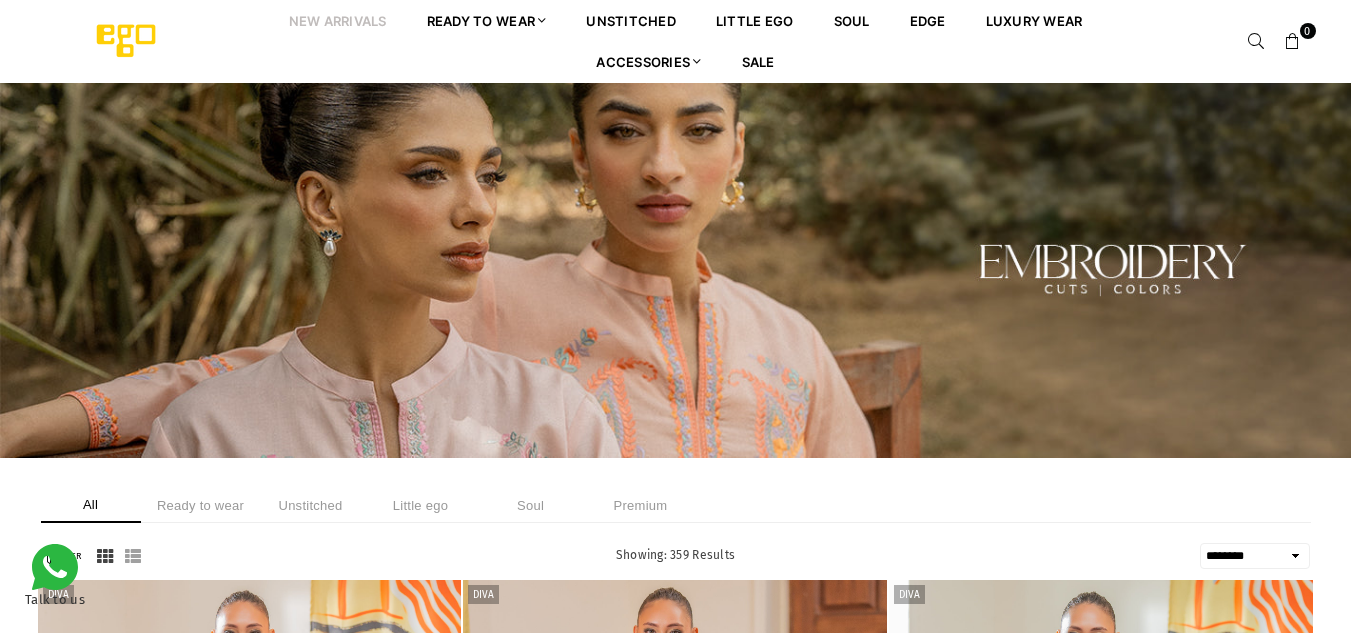 select on "******" 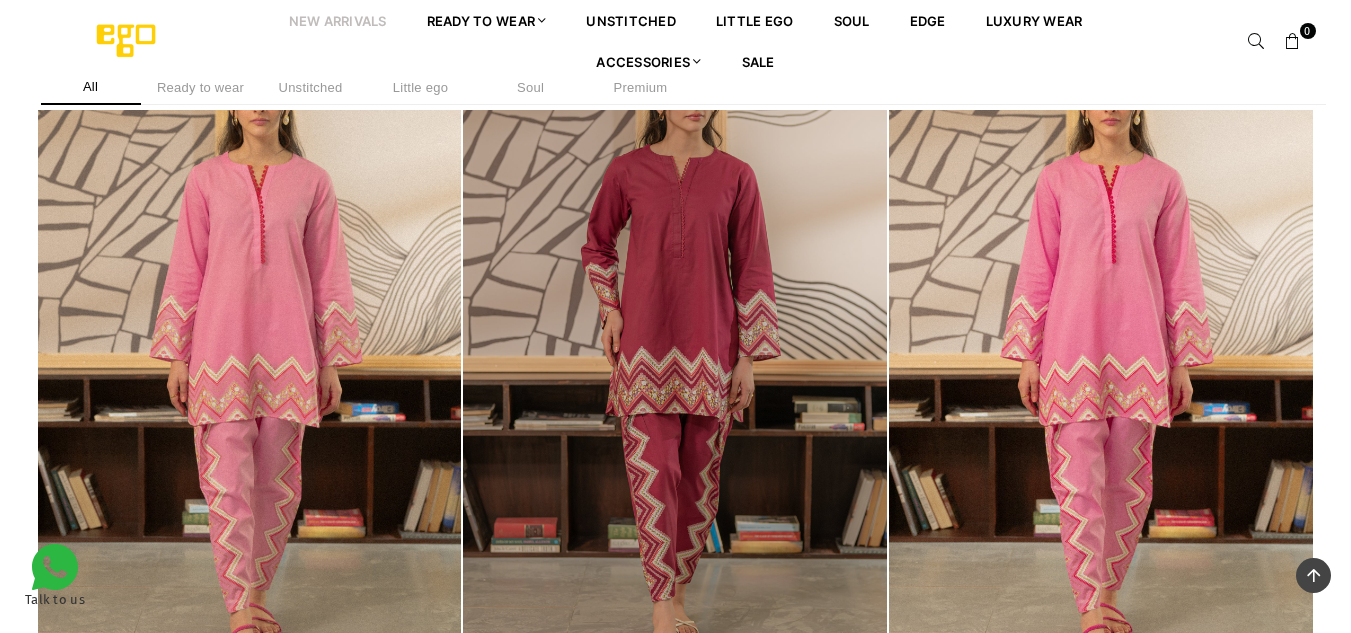 scroll, scrollTop: 1889, scrollLeft: 0, axis: vertical 